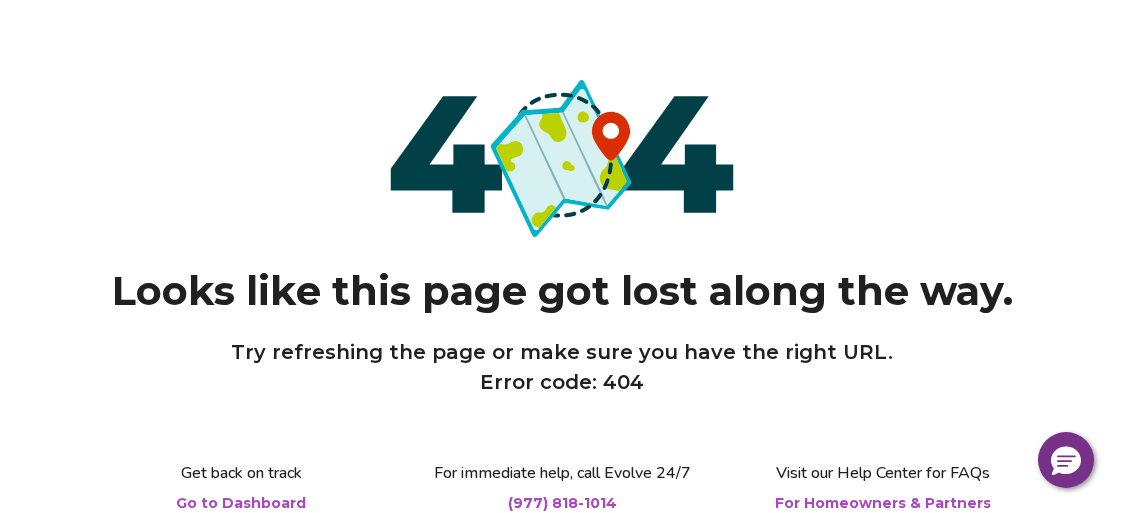 scroll, scrollTop: 0, scrollLeft: 0, axis: both 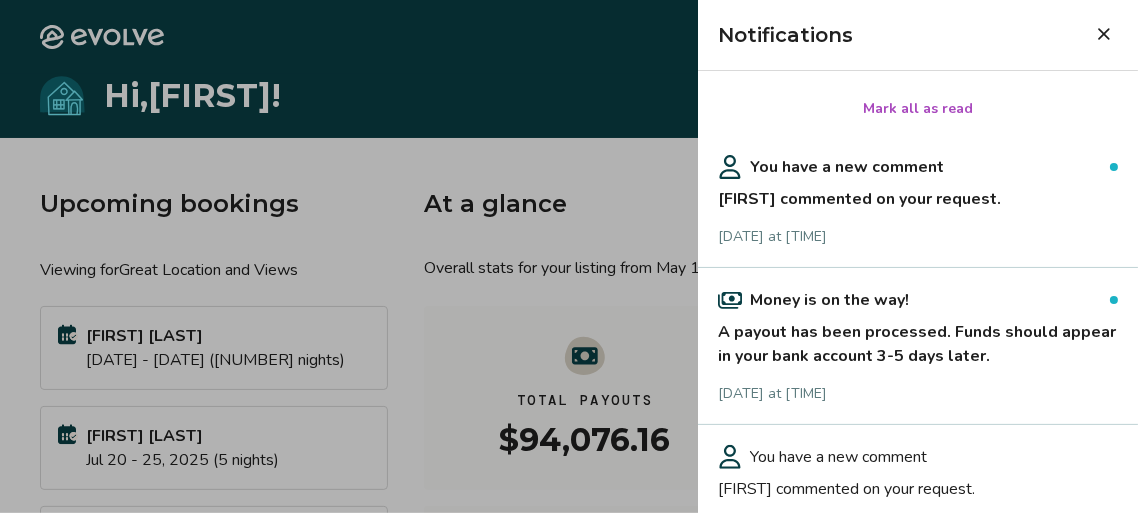 click on "You have a new comment" at bounding box center (847, 167) 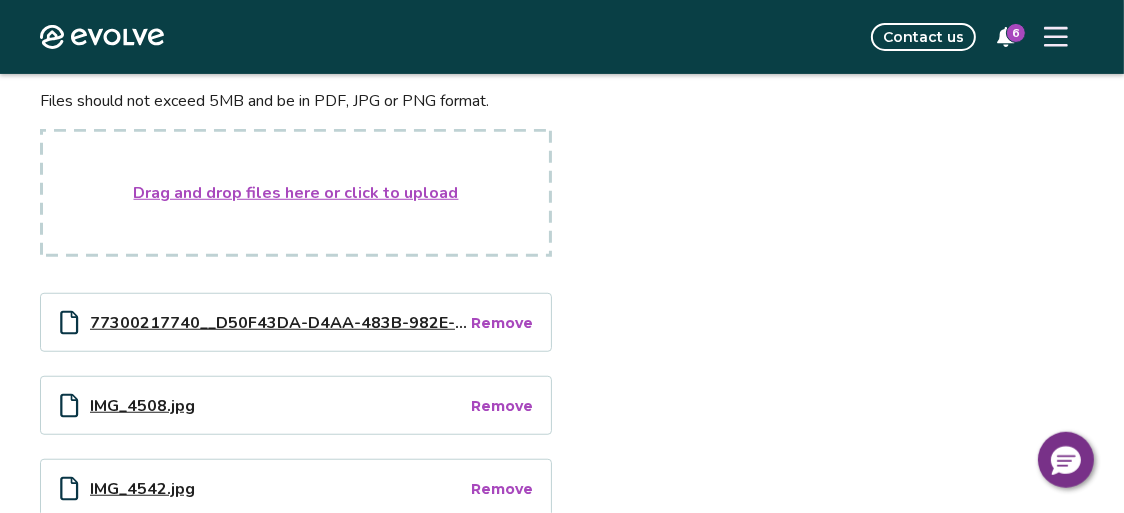 scroll, scrollTop: 525, scrollLeft: 0, axis: vertical 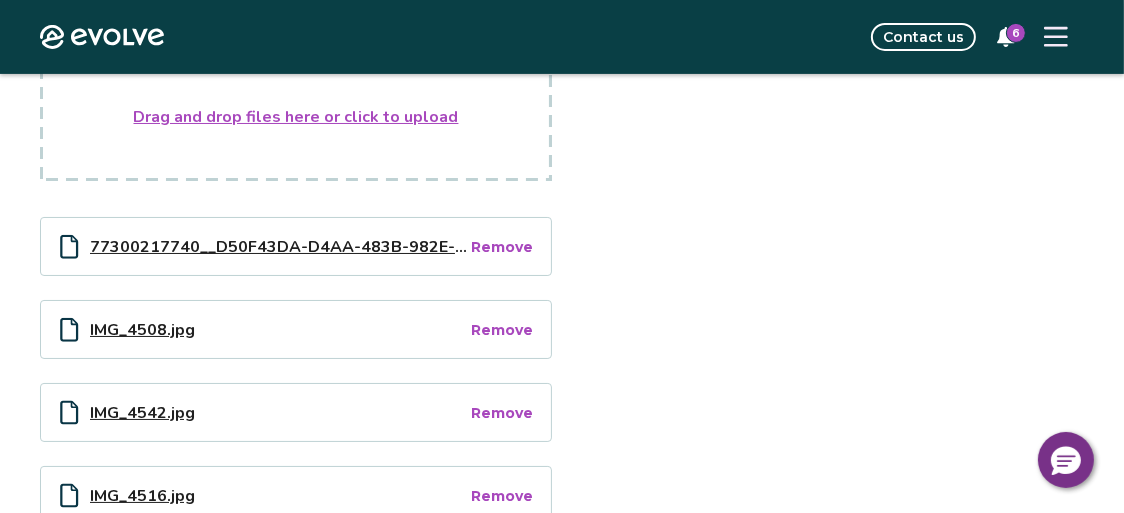 click on "77300217740__D50F43DA-D4AA-483B-982E-41F64E5B0FF9.jpg" at bounding box center (279, 246) 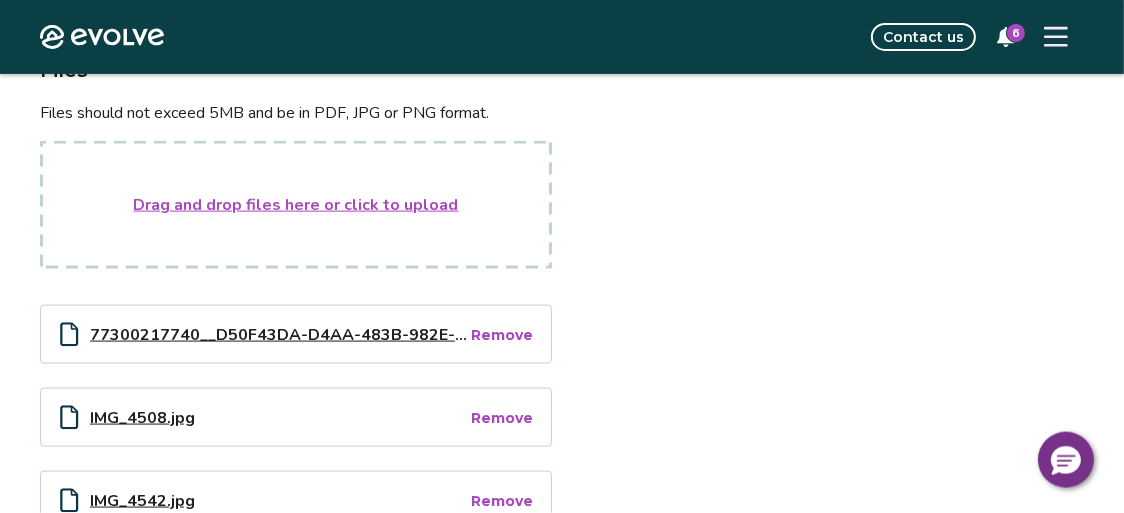 scroll, scrollTop: 0, scrollLeft: 0, axis: both 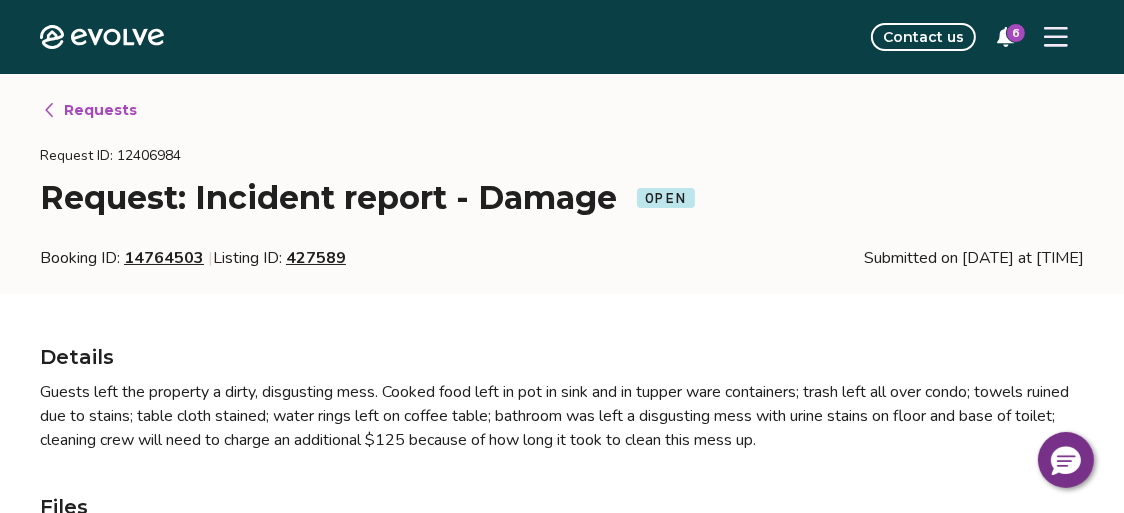 click on "6" at bounding box center [1006, 37] 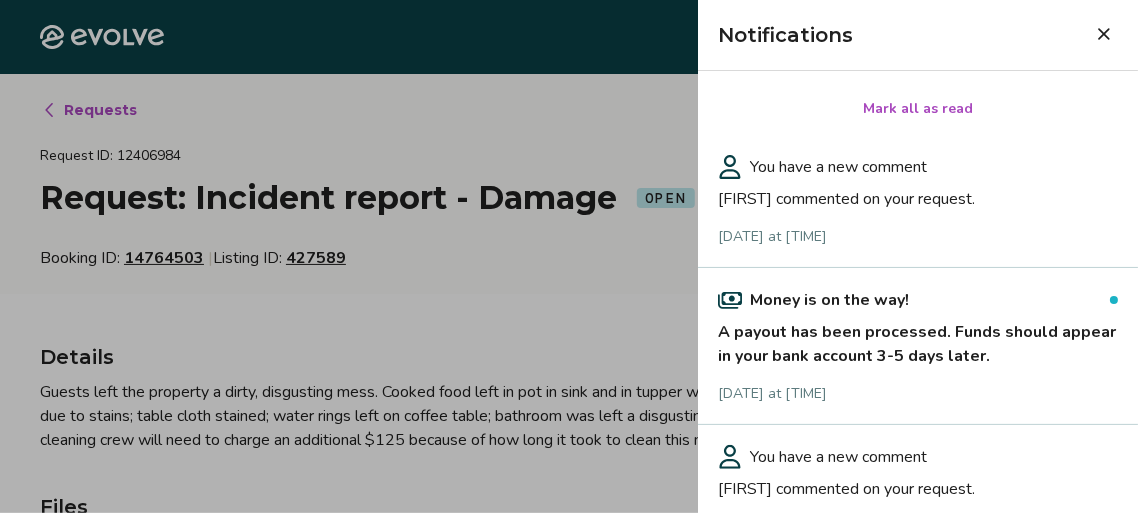 click on "[FIRST] commented on your request." at bounding box center (918, 195) 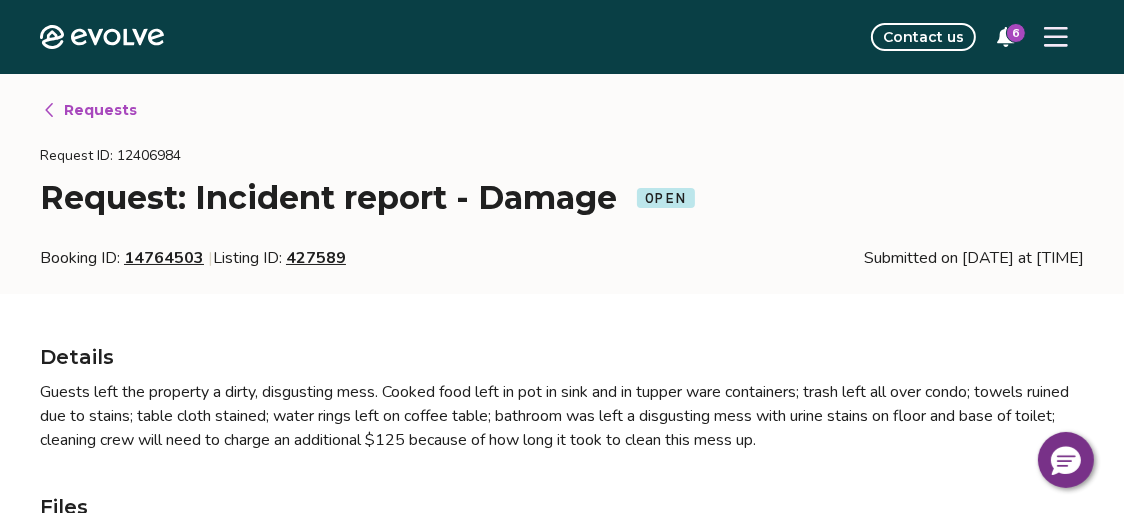 type on "*" 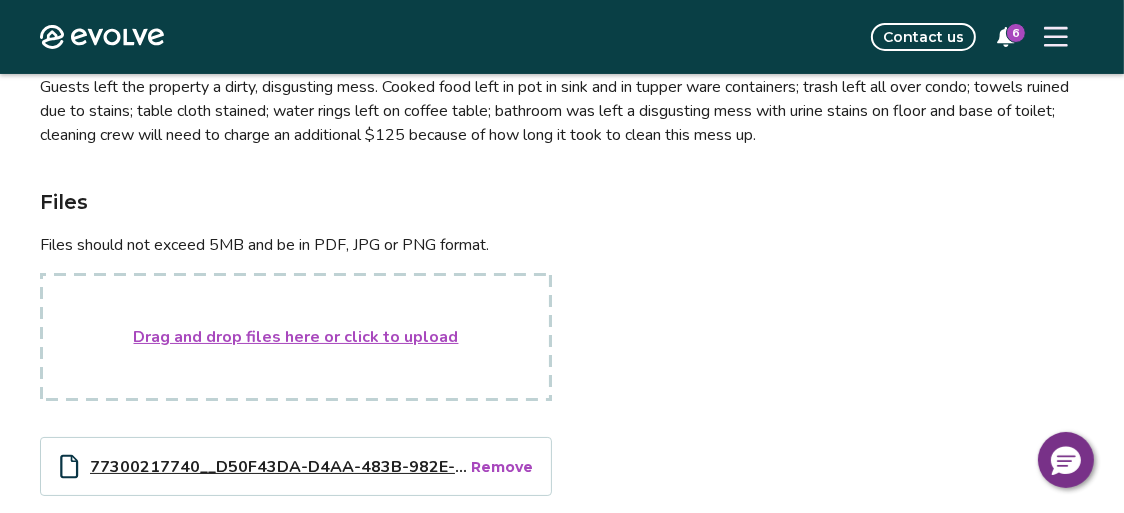scroll, scrollTop: 0, scrollLeft: 0, axis: both 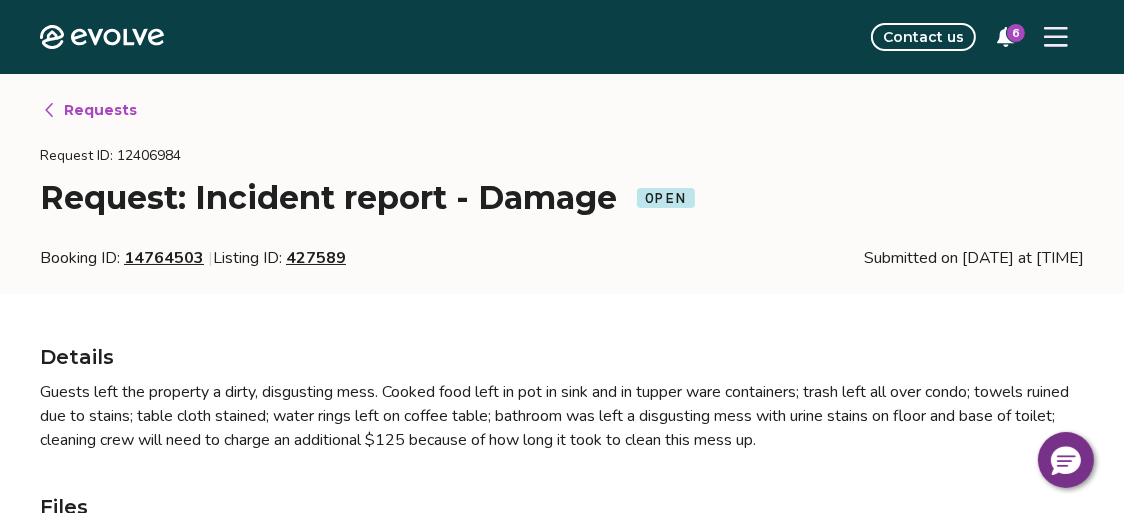 click on "Requests" at bounding box center [100, 110] 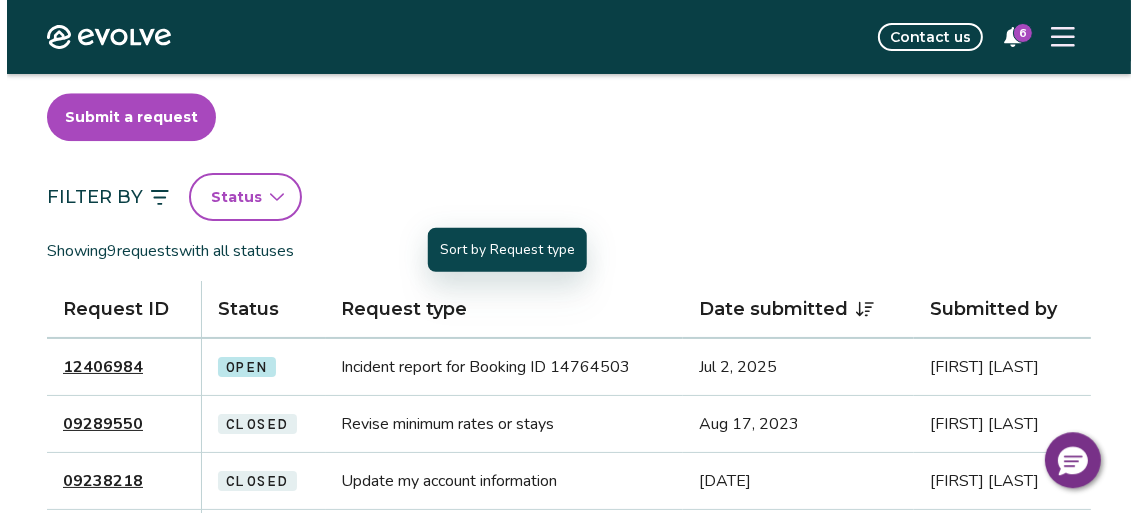 scroll, scrollTop: 0, scrollLeft: 0, axis: both 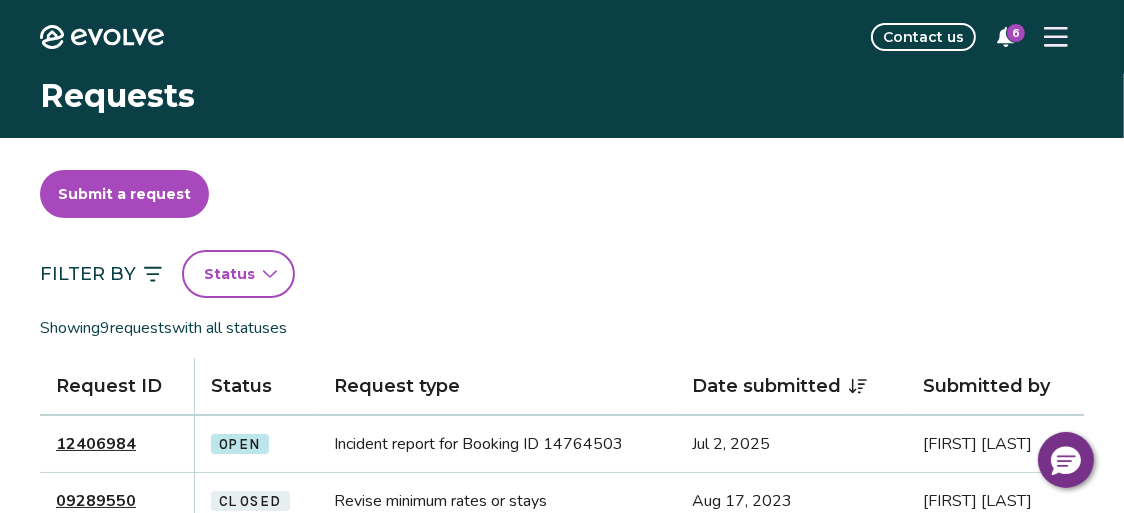 click 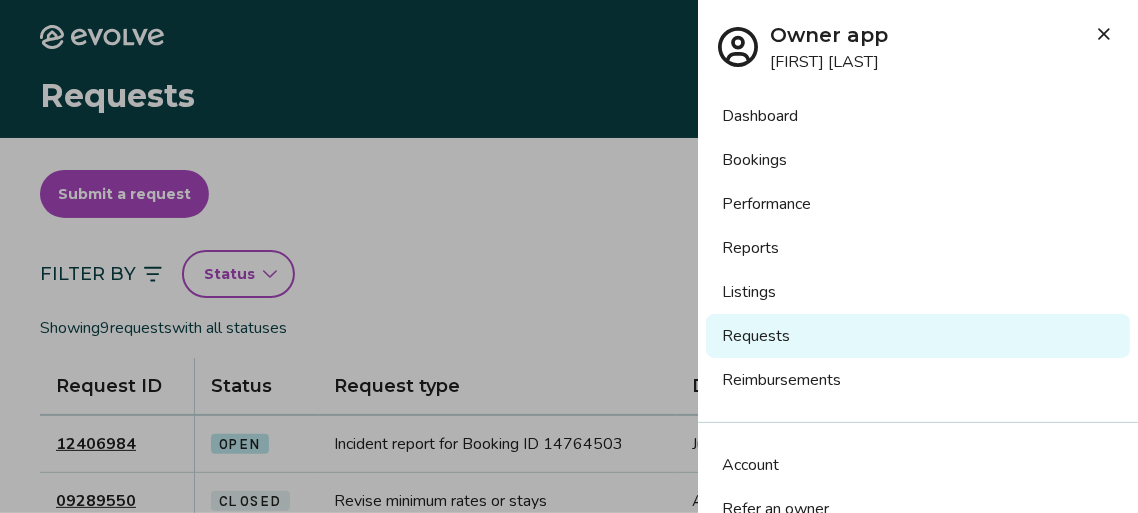 click on "Dashboard" at bounding box center [918, 116] 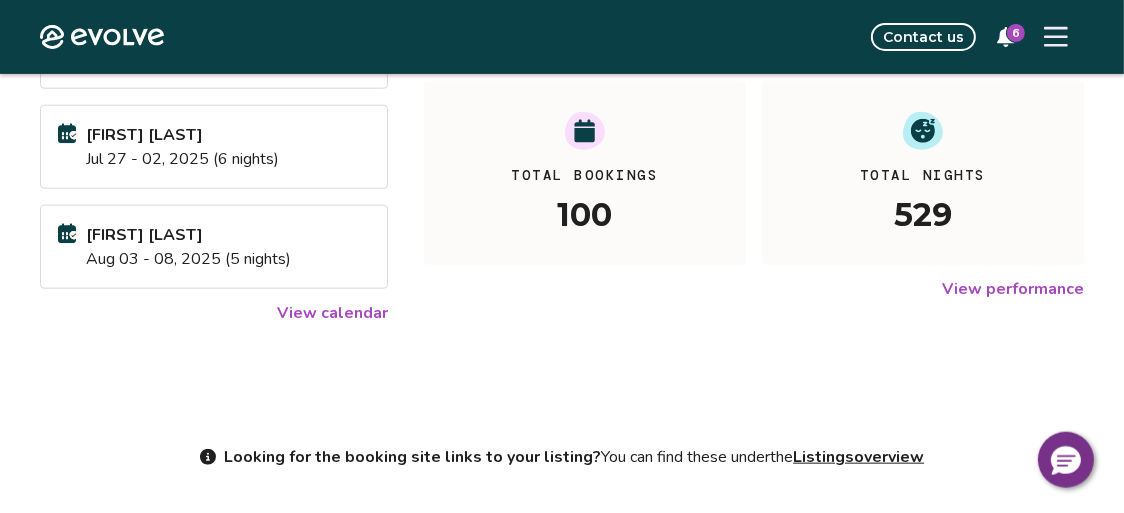 scroll, scrollTop: 346, scrollLeft: 0, axis: vertical 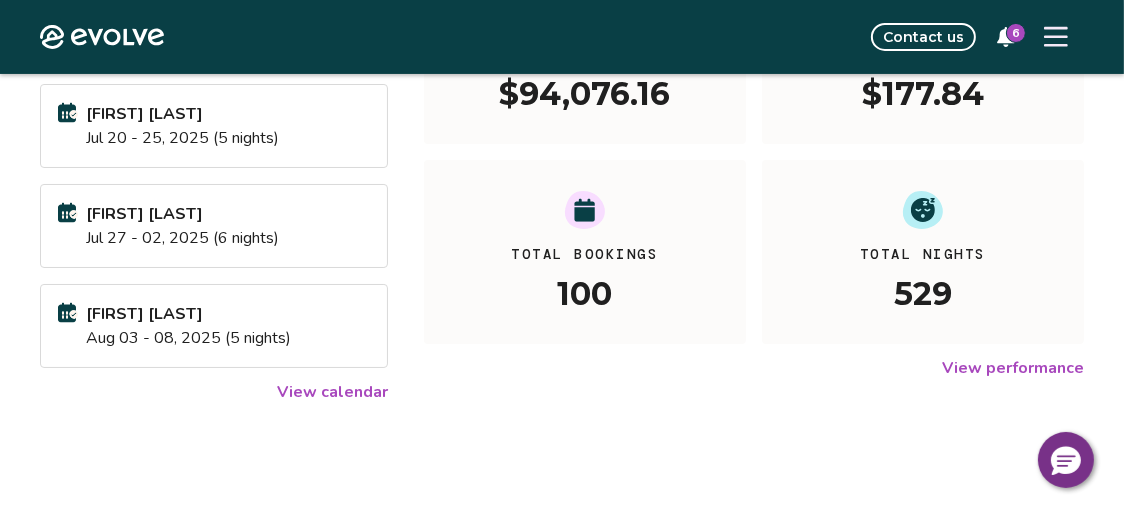click on "View calendar" at bounding box center [332, 392] 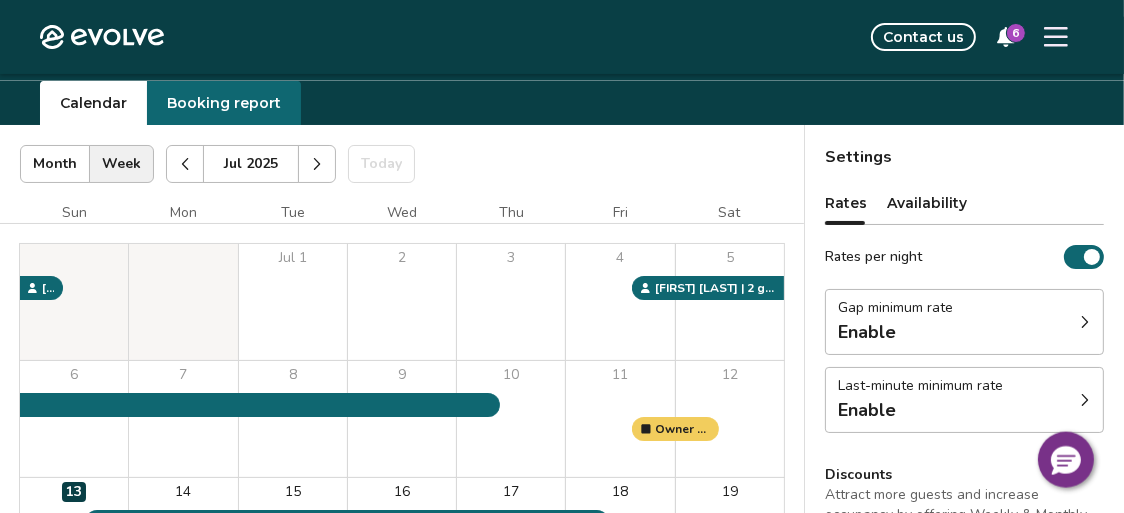scroll, scrollTop: 0, scrollLeft: 0, axis: both 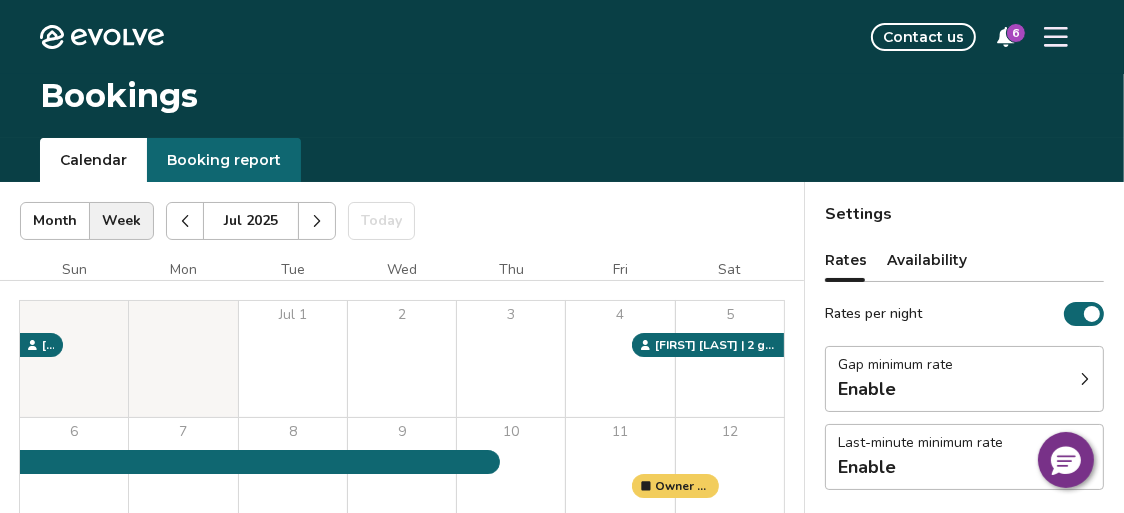 click 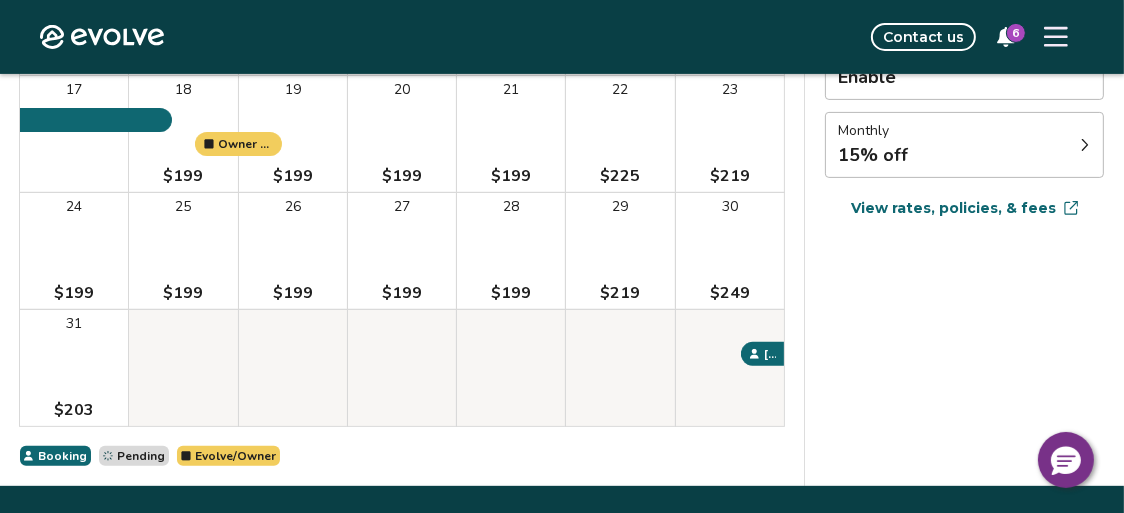 scroll, scrollTop: 0, scrollLeft: 0, axis: both 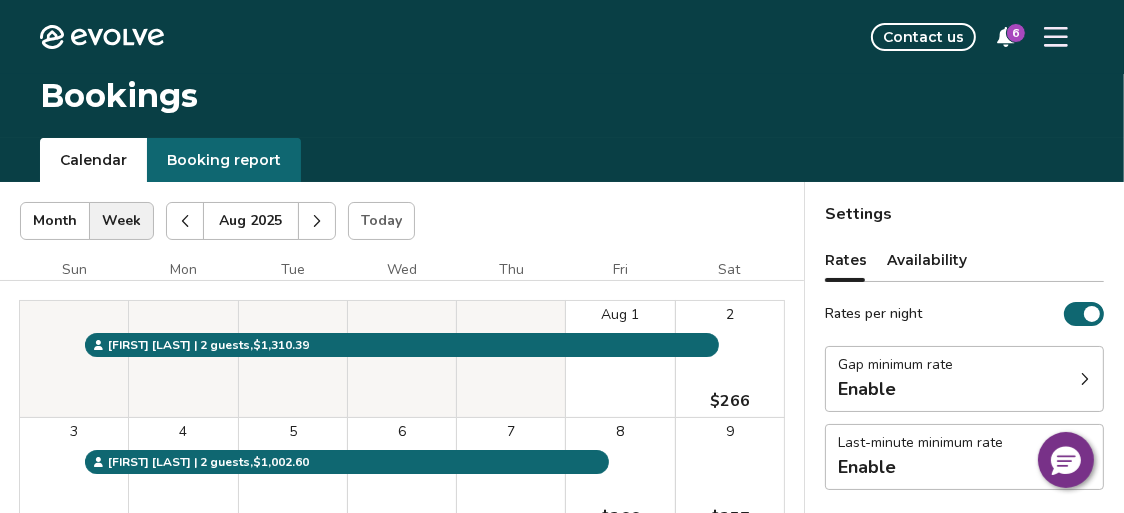click 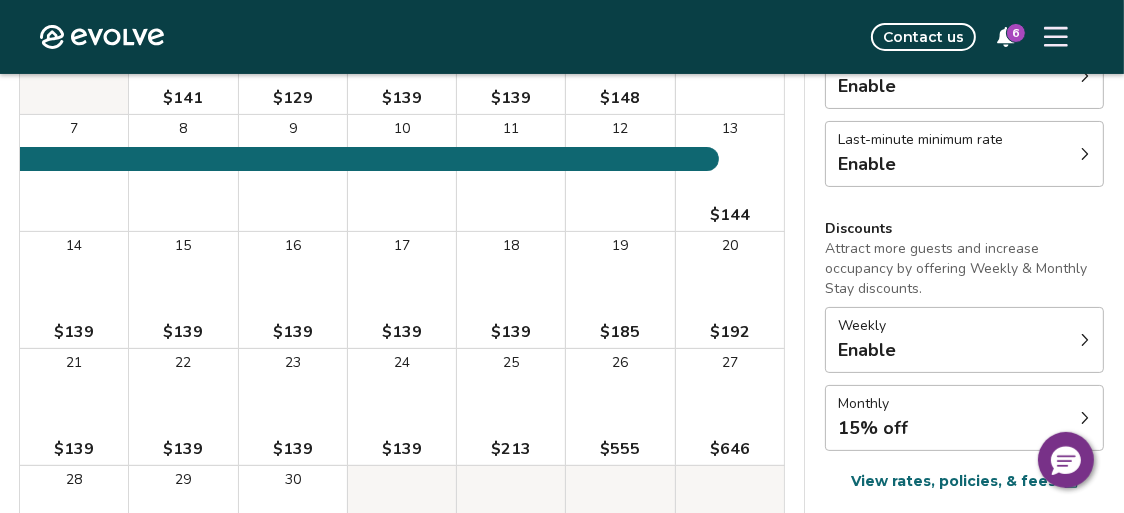 scroll, scrollTop: 0, scrollLeft: 0, axis: both 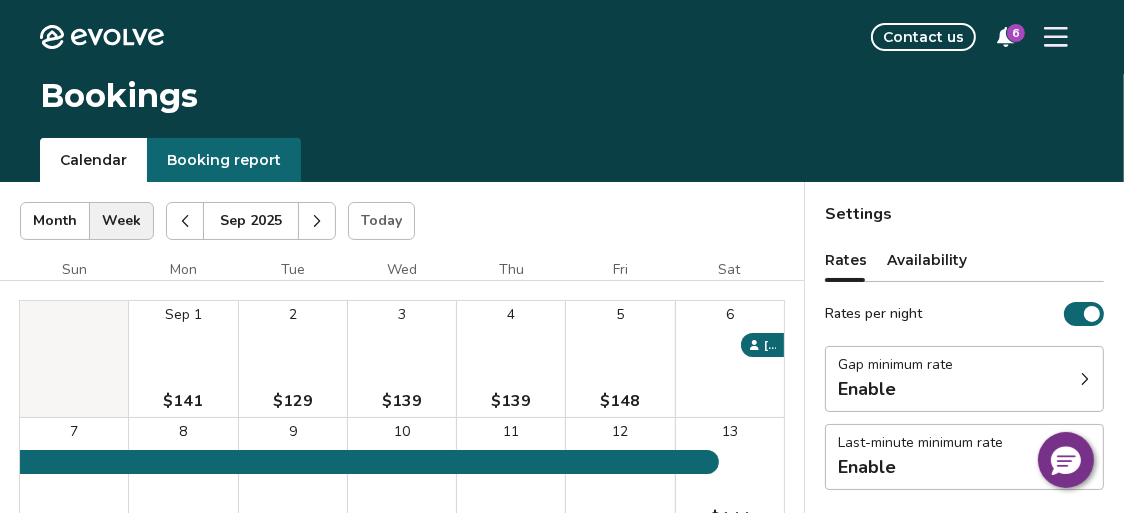 click 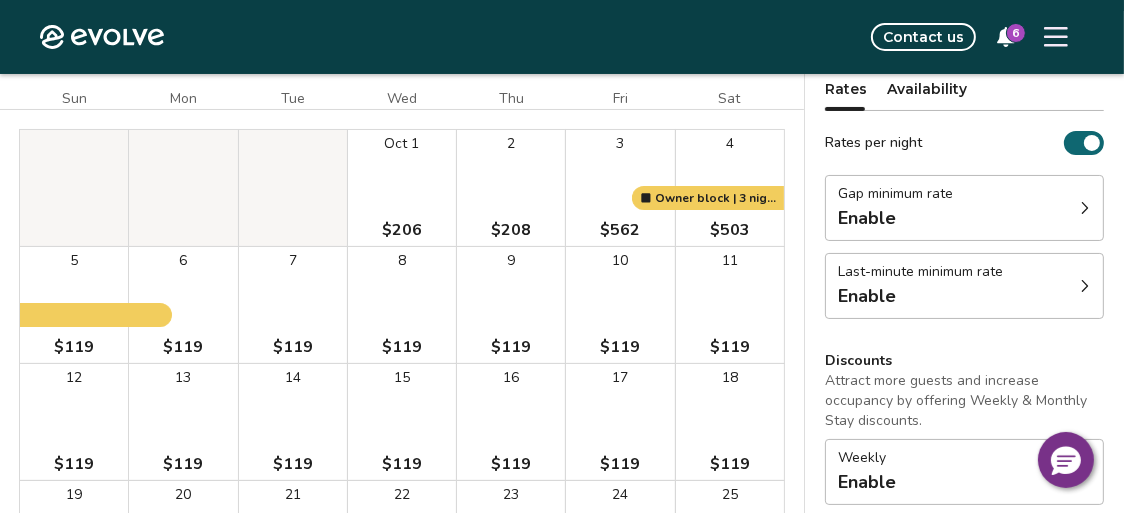 scroll, scrollTop: 0, scrollLeft: 0, axis: both 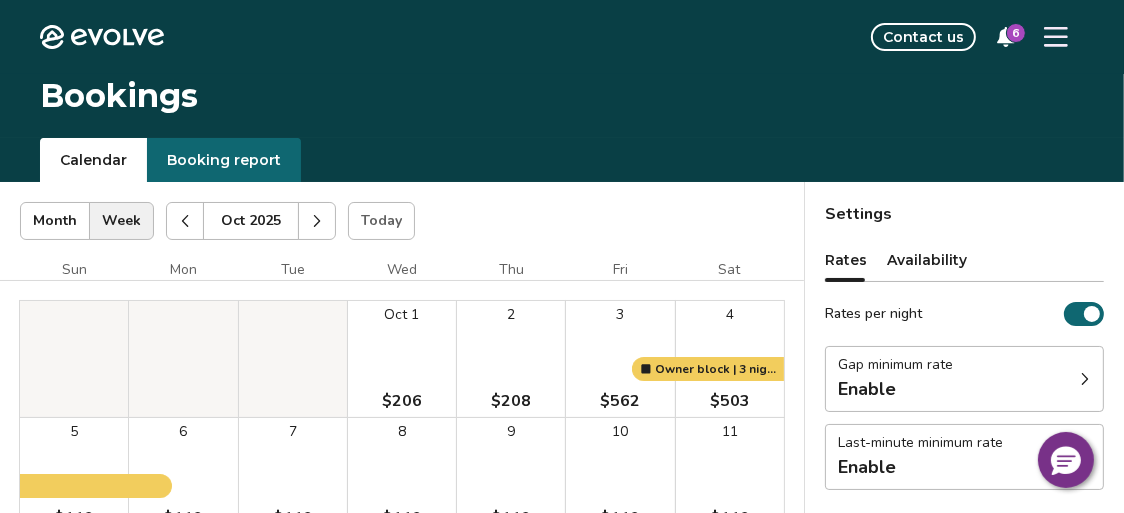 click at bounding box center [317, 221] 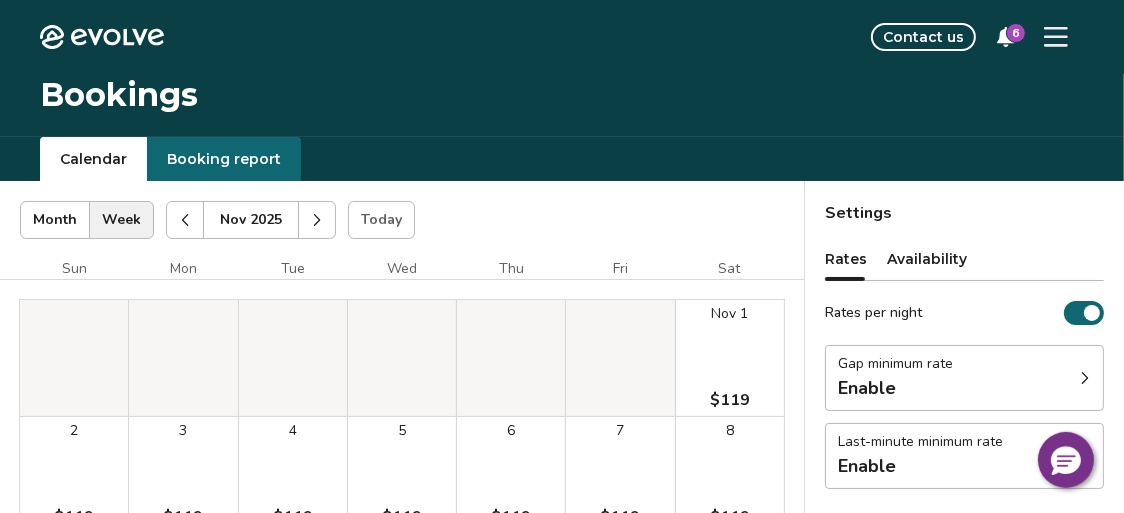 scroll, scrollTop: 0, scrollLeft: 0, axis: both 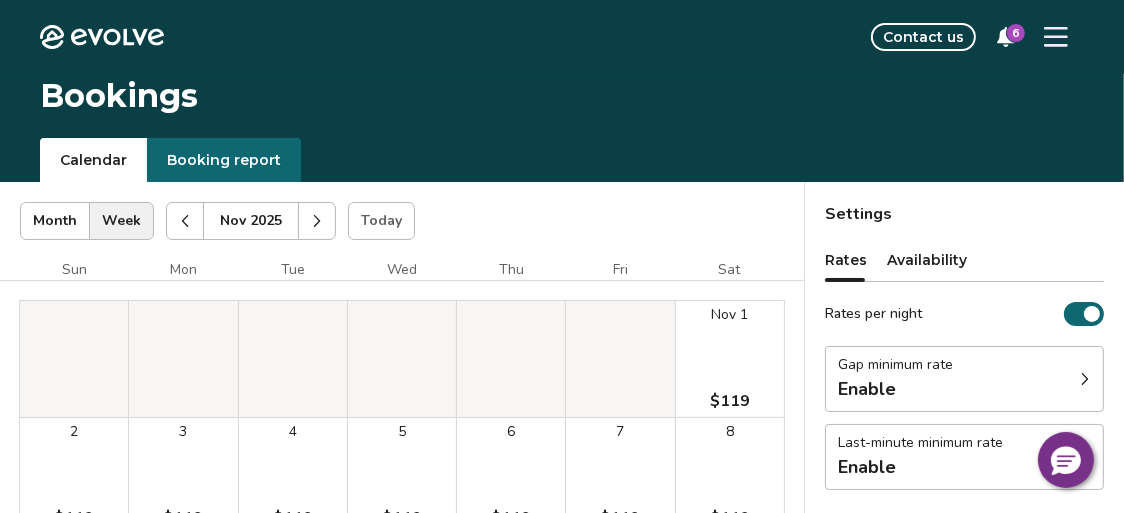 click 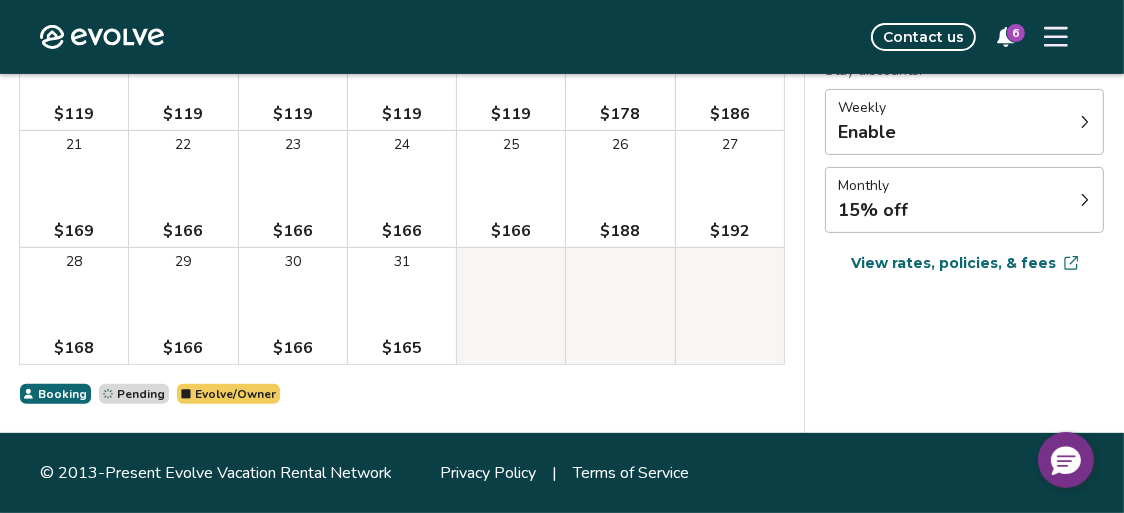 scroll, scrollTop: 0, scrollLeft: 0, axis: both 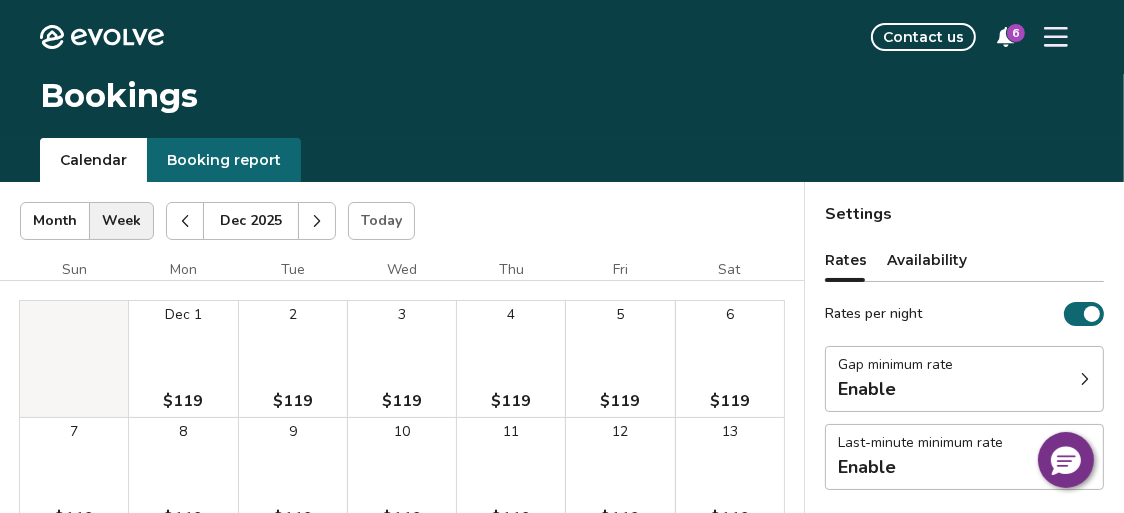 click 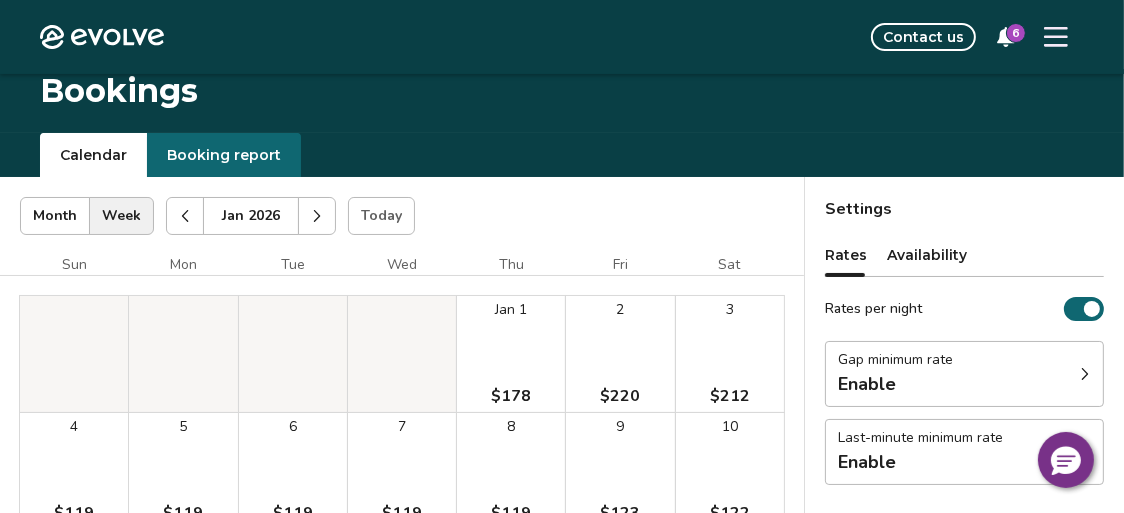 scroll, scrollTop: 0, scrollLeft: 0, axis: both 